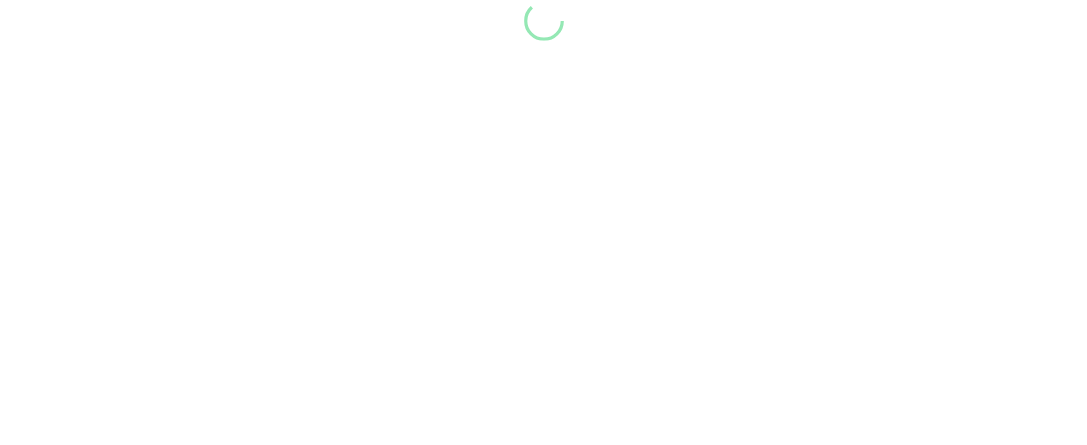 scroll, scrollTop: 0, scrollLeft: 0, axis: both 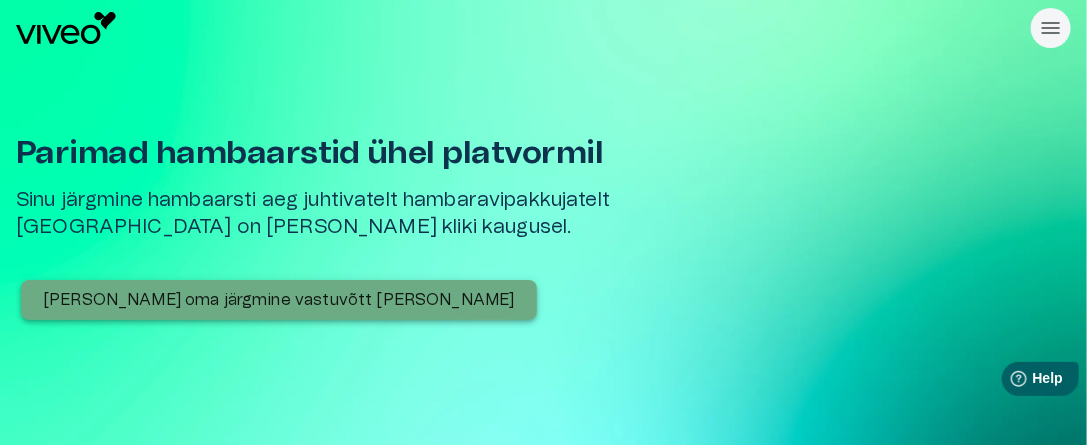click on "[PERSON_NAME] oma järgmine vastuvõtt [PERSON_NAME]" at bounding box center [279, 300] 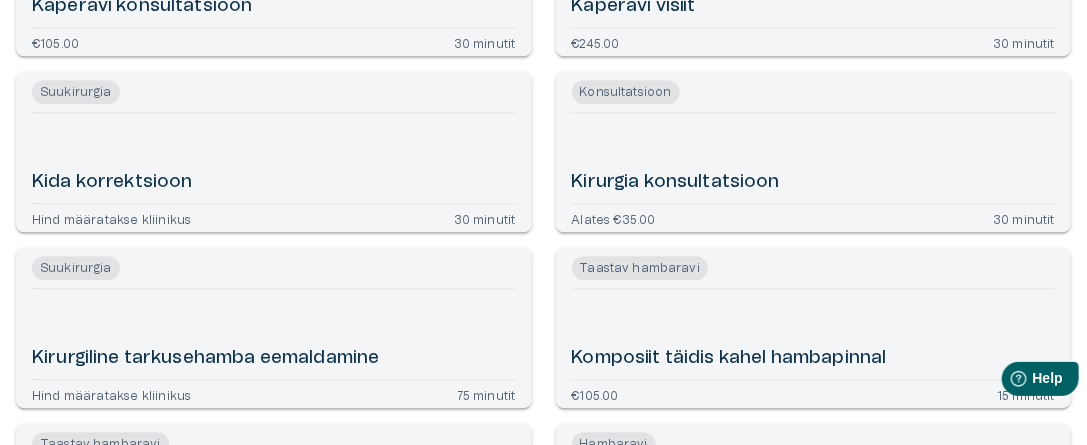 scroll, scrollTop: 4200, scrollLeft: 0, axis: vertical 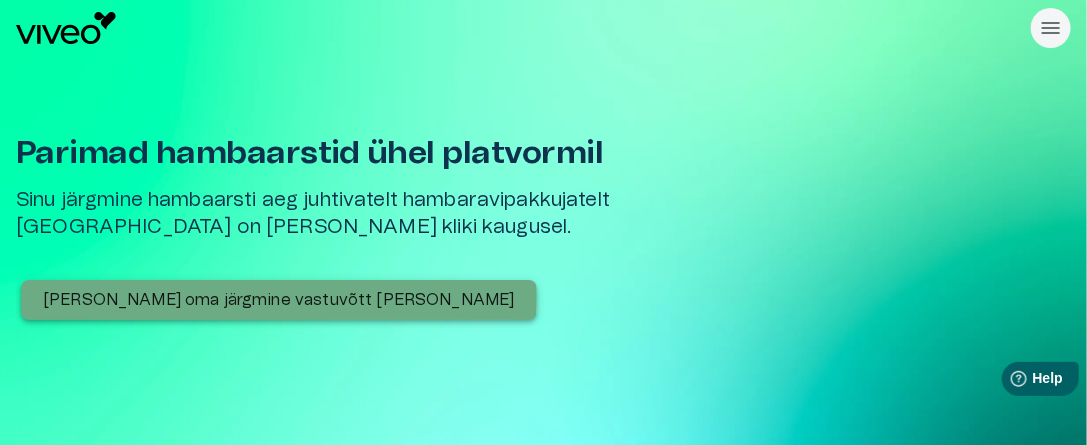 click on "[PERSON_NAME] oma järgmine vastuvõtt [PERSON_NAME]" at bounding box center (279, 300) 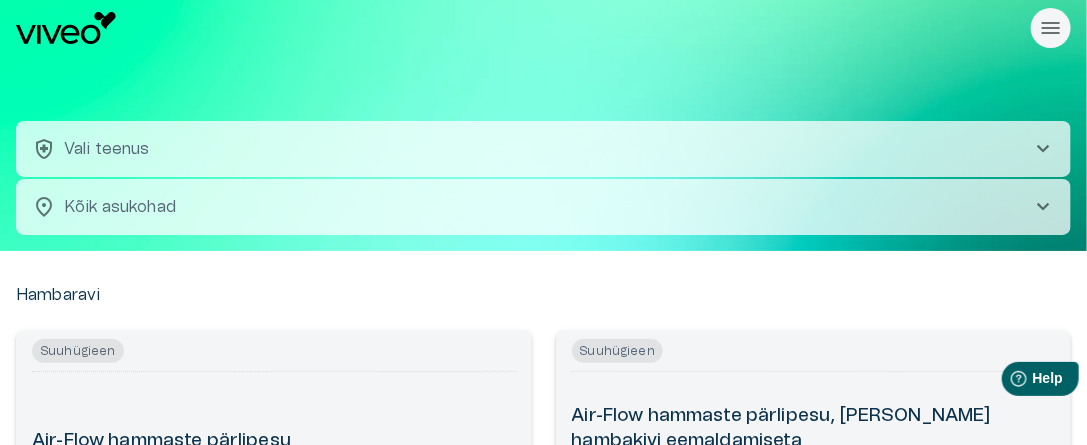 click on "health_and_safety Vali teenus chevron_right" at bounding box center [543, 149] 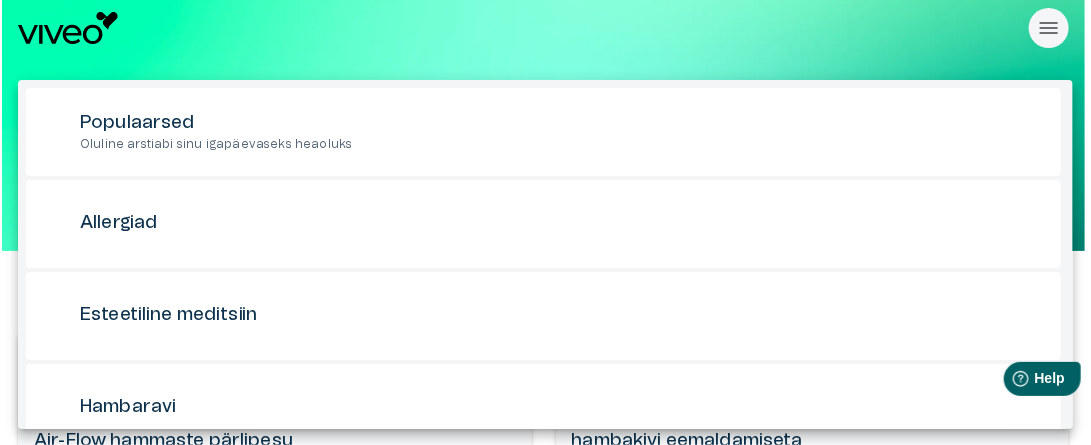 scroll, scrollTop: 56, scrollLeft: 0, axis: vertical 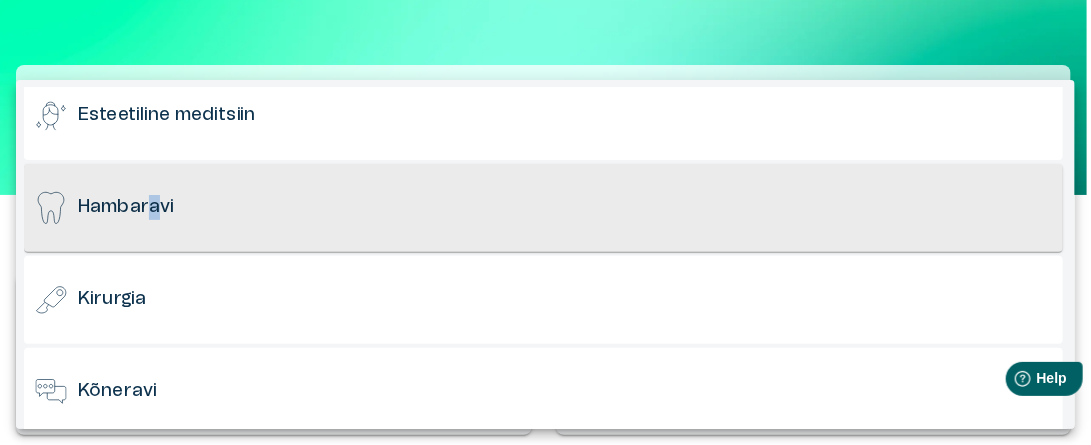 click on "Hambaravi" at bounding box center [126, 207] 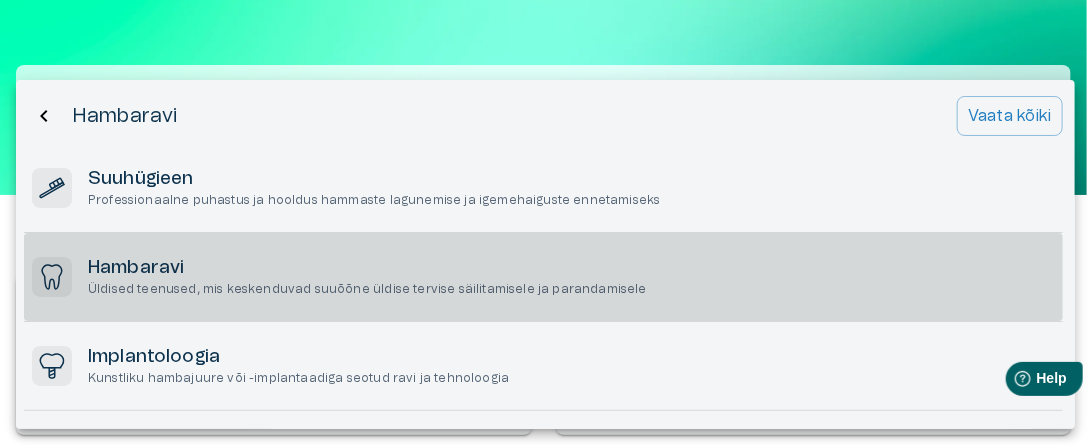 click on "Hambaravi" at bounding box center [367, 268] 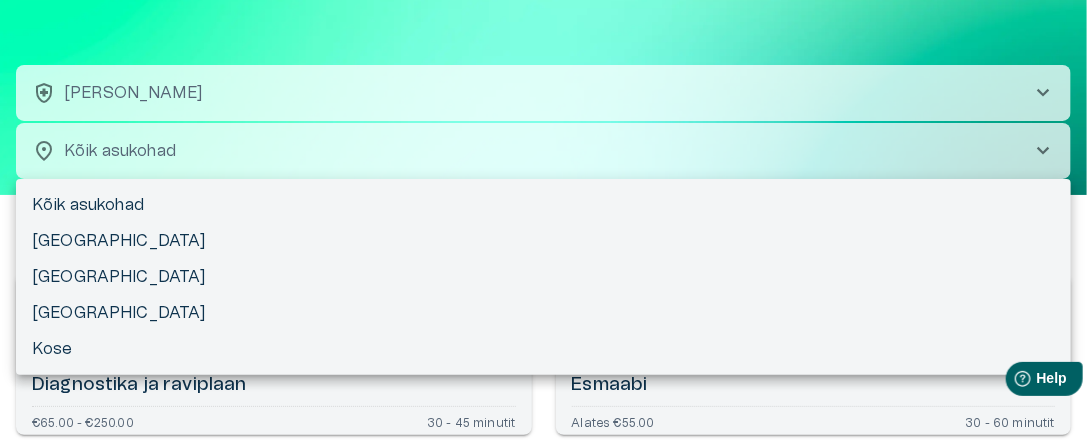 click on "Hindame teie privaatsust Kasutame küpsiseid teie sirvimiskogemuse parandamiseks, isikupärastatud reklaamide või sisu esitamiseks ja liikluse analüüsimiseks. Klõpsates "Nõustun kõik", nõustute küpsiste kasutamisega.   [PERSON_NAME] lisaks Kohanda   Keeldu kõigist   Nõustun kõigiga   Kohandage nõusolekueelistused   Kasutame küpsiseid, et aidata teil tõhusalt navigeerida ja teatud funktsioone täita. Üksikasjalikku teavet kõigi küpsiste kohta leiate allpool iga nõusolekukategooria alt. Küpsised, mis on liigitatud kui Vajalikud", salvestatakse teie brauserisse, kuna need on olulised saidi põhifunktsioonide võimaldamiseks. ...  Näita rohkem Vajalikud Alati Aktiivne Vajalikud küpsised on veebisaidi põhifunktsioonide jaoks hädavajalikud ja [PERSON_NAME] nendeta ei toimi veebisait ettenähtud viisil.   Need küpsised ei salvesta isikuandmeid. Küpsis cf_clearance Kestvus 1 aasta Kirjeldus Description is currently not available. Küpsis cookieyes-consent Kestvus 1 aasta Kirjeldus Funktsionaalsed Küpsis _ga" at bounding box center [545, 166] 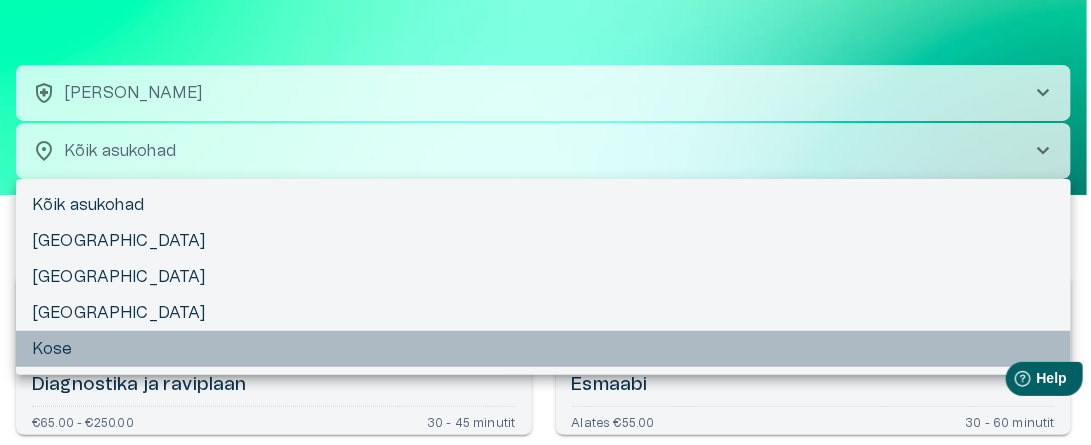 click on "Kose" at bounding box center [543, 349] 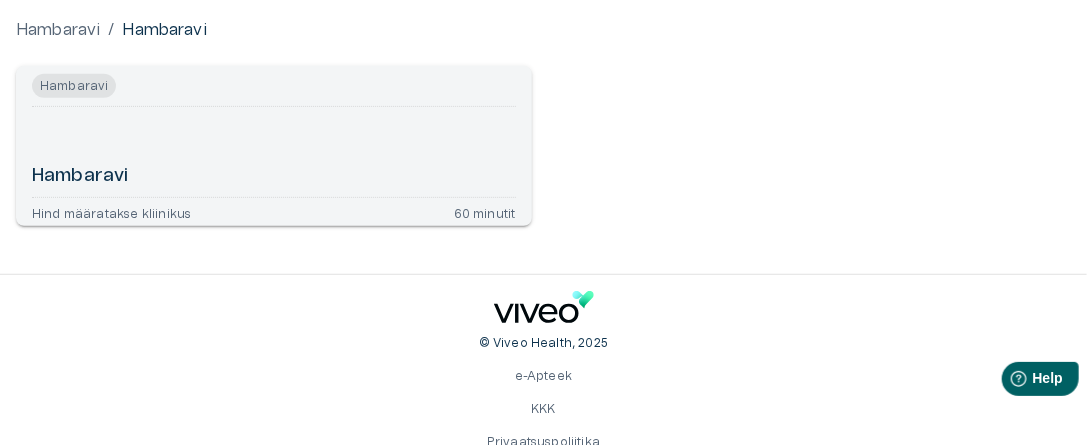 scroll, scrollTop: 267, scrollLeft: 0, axis: vertical 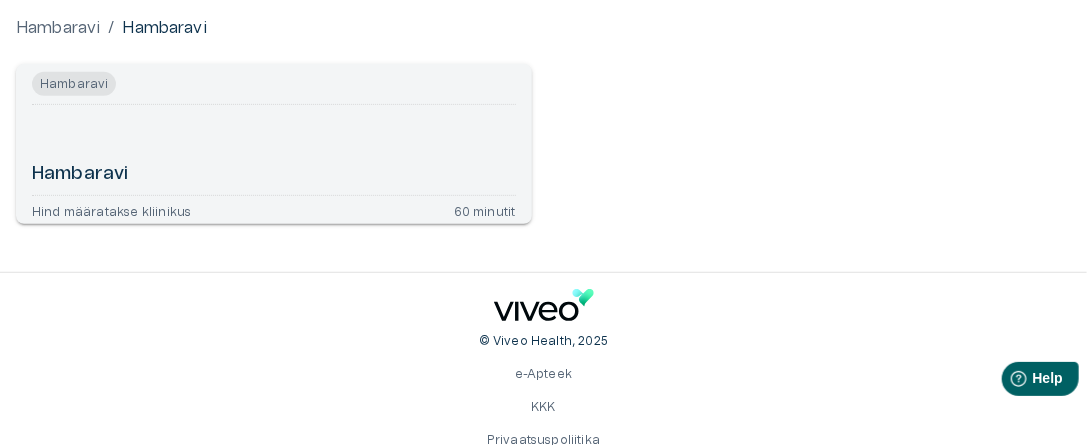 click on "Hambaravi" at bounding box center (80, 174) 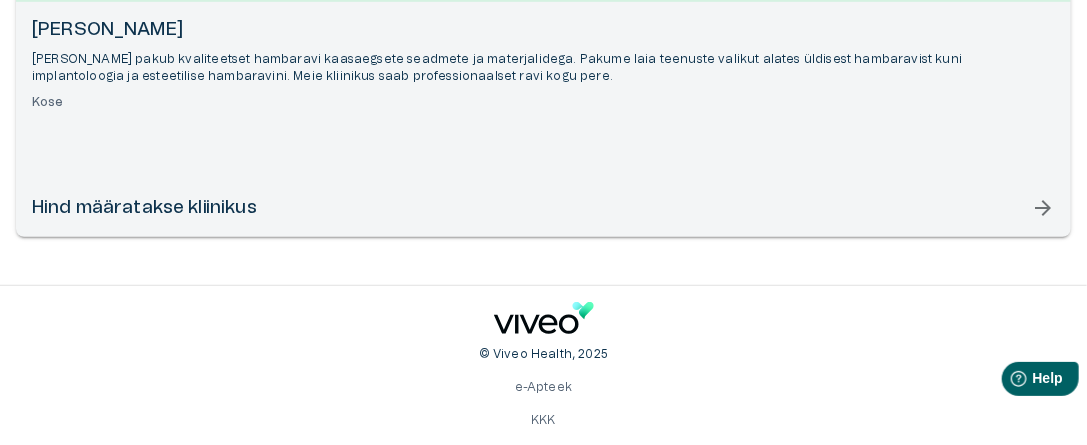 scroll, scrollTop: 375, scrollLeft: 0, axis: vertical 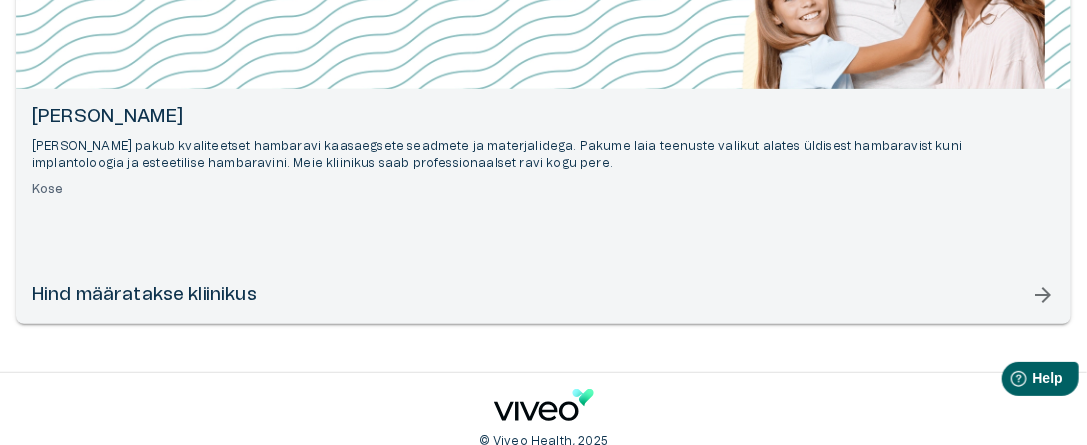 click on "arrow_forward" at bounding box center (1043, 295) 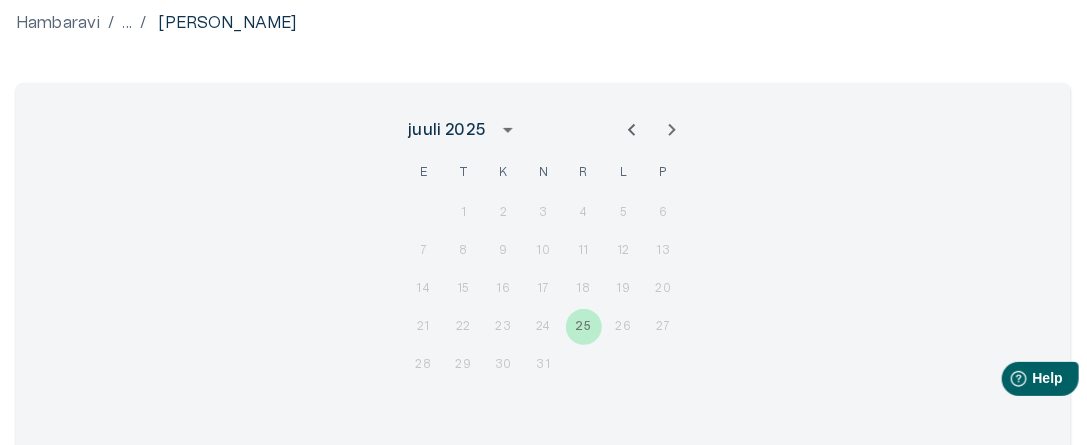 scroll, scrollTop: 200, scrollLeft: 0, axis: vertical 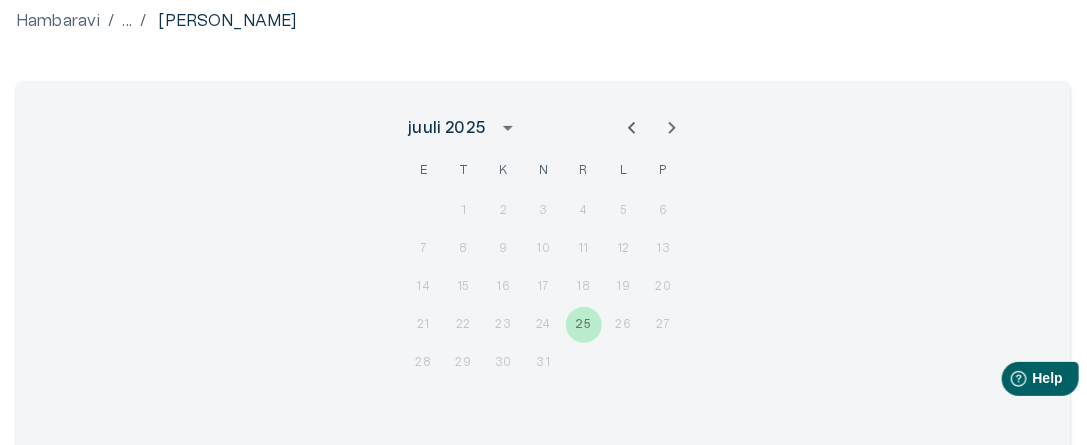click on "21 22 23 24 25 26 27" at bounding box center [544, 325] 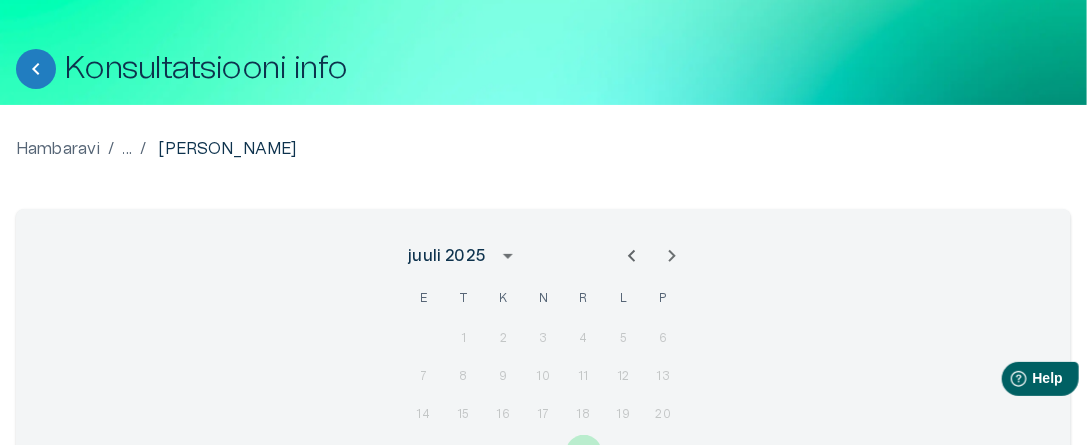 scroll, scrollTop: 100, scrollLeft: 0, axis: vertical 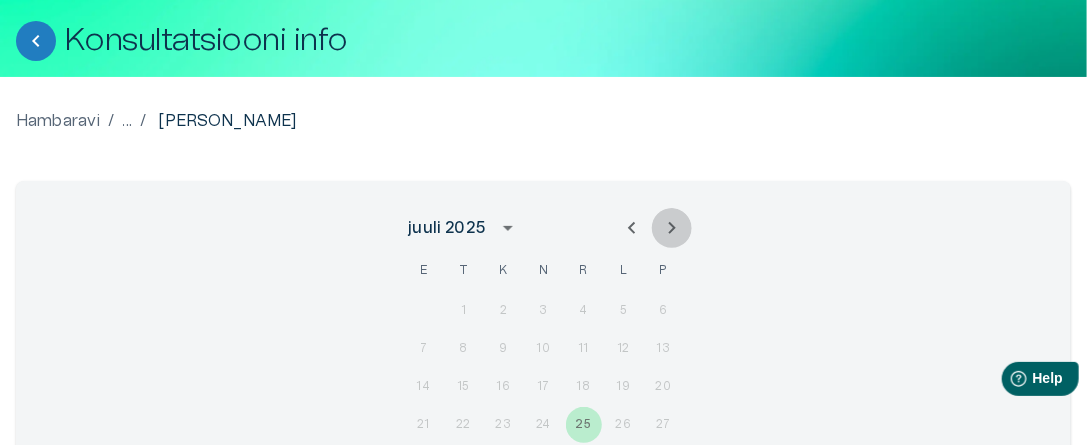 click 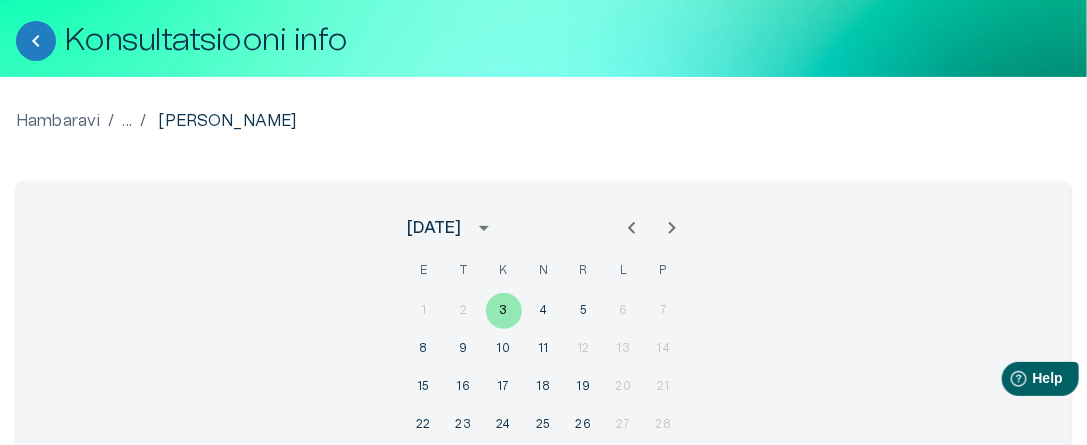 click 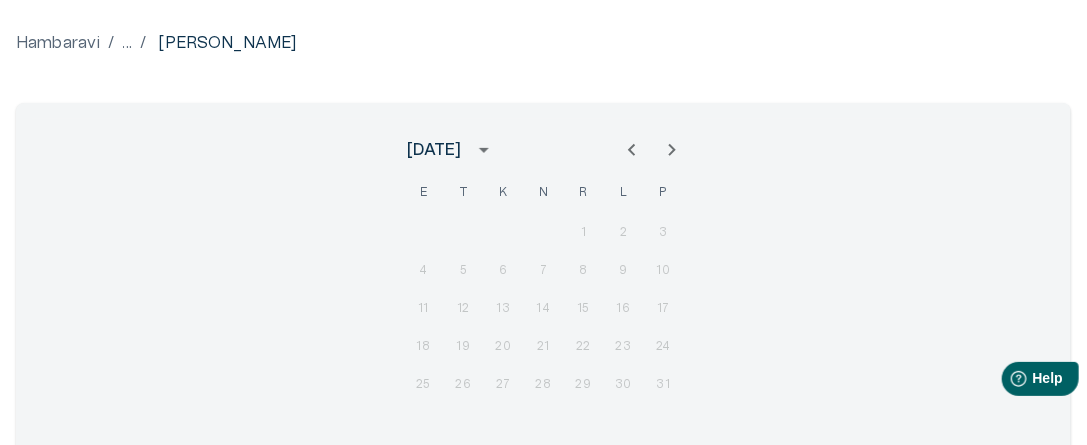 scroll, scrollTop: 300, scrollLeft: 0, axis: vertical 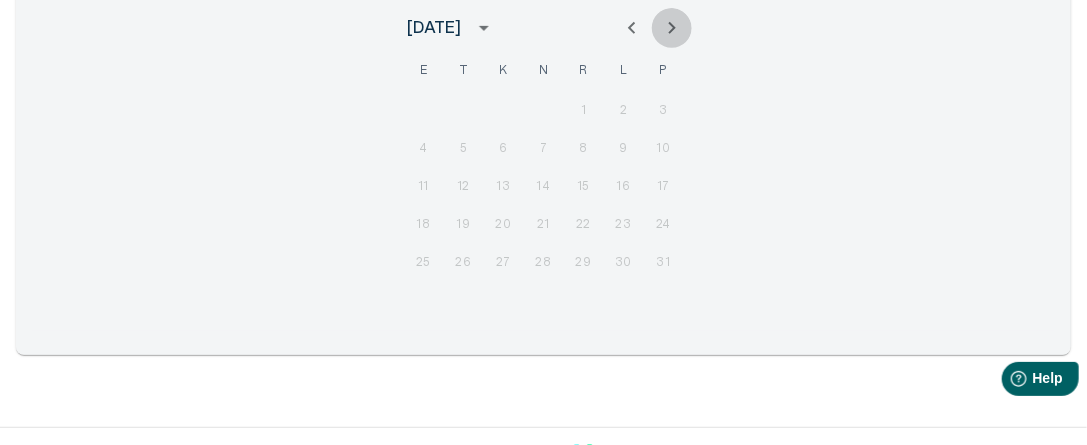 click 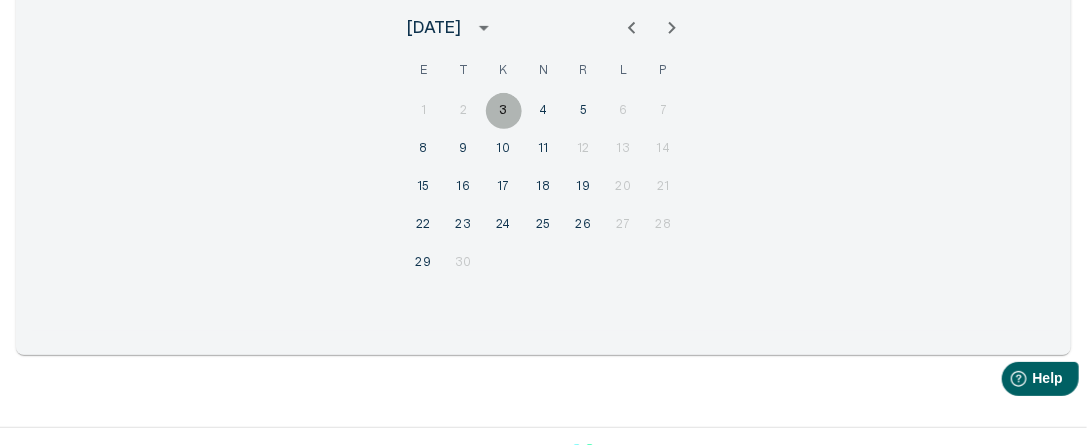 click on "3" at bounding box center (504, 111) 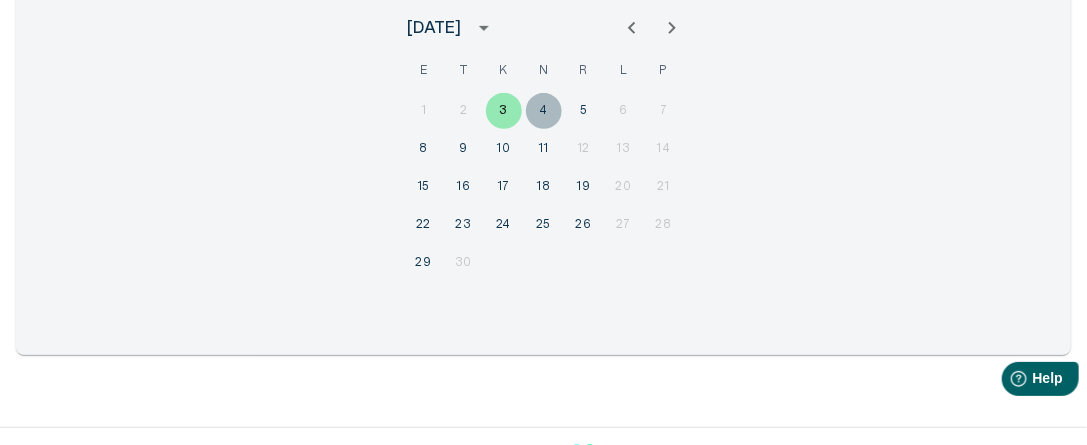 click on "4" at bounding box center (544, 111) 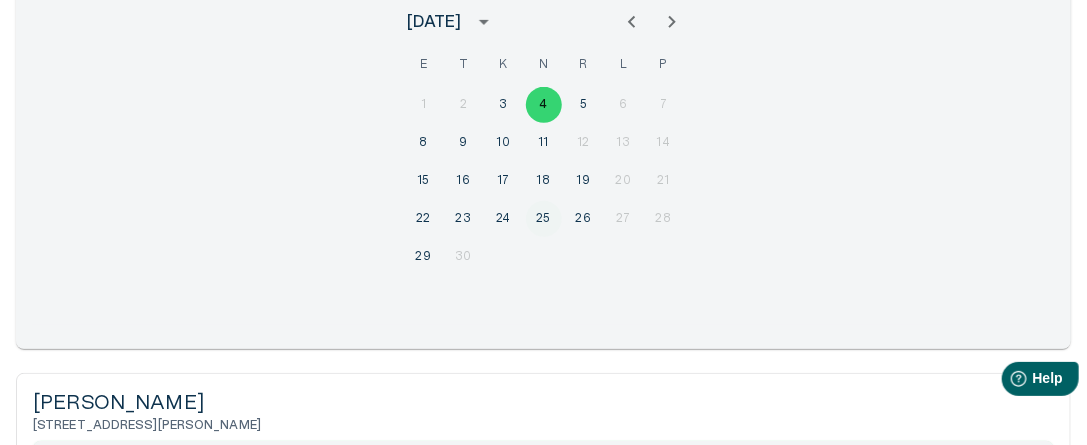 scroll, scrollTop: 300, scrollLeft: 0, axis: vertical 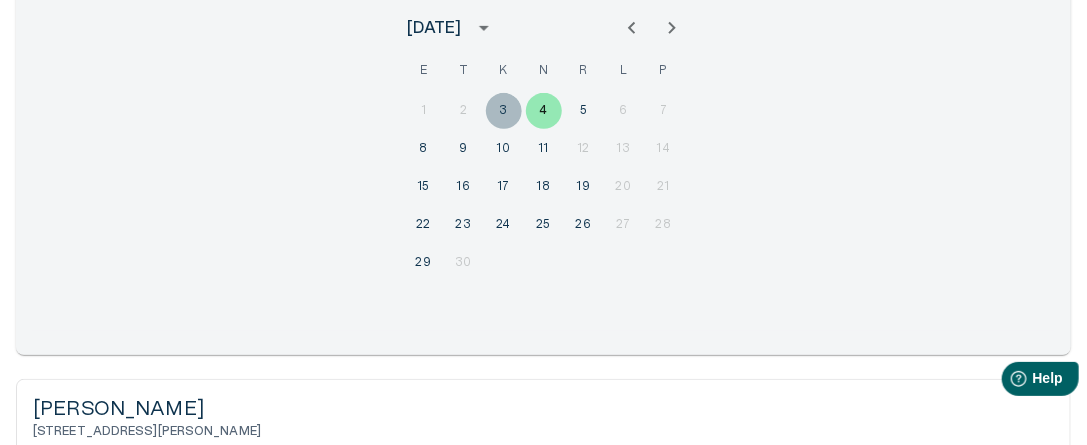 click on "3" at bounding box center (504, 111) 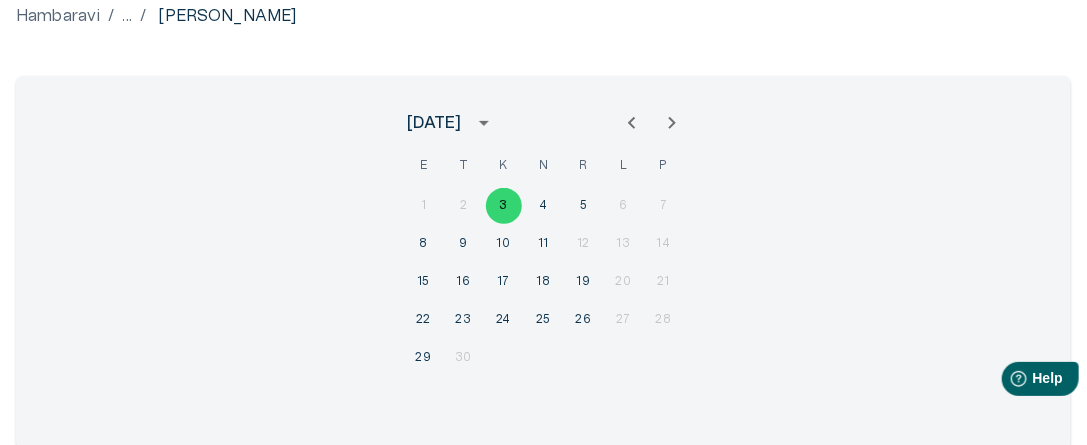 scroll, scrollTop: 200, scrollLeft: 0, axis: vertical 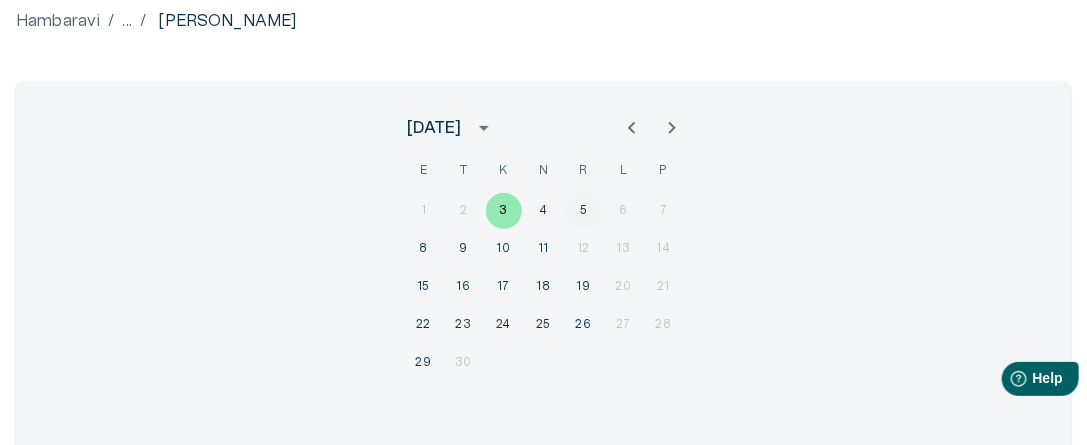 click on "5" at bounding box center (584, 211) 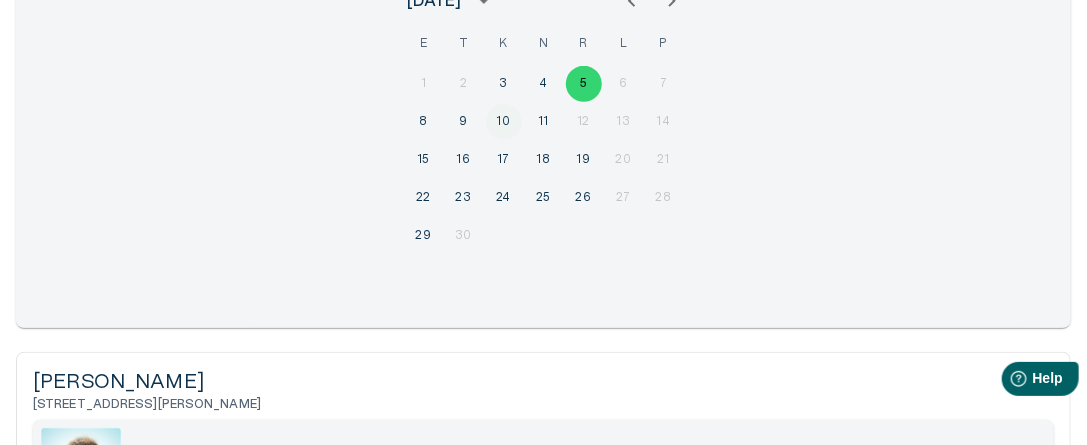 scroll, scrollTop: 300, scrollLeft: 0, axis: vertical 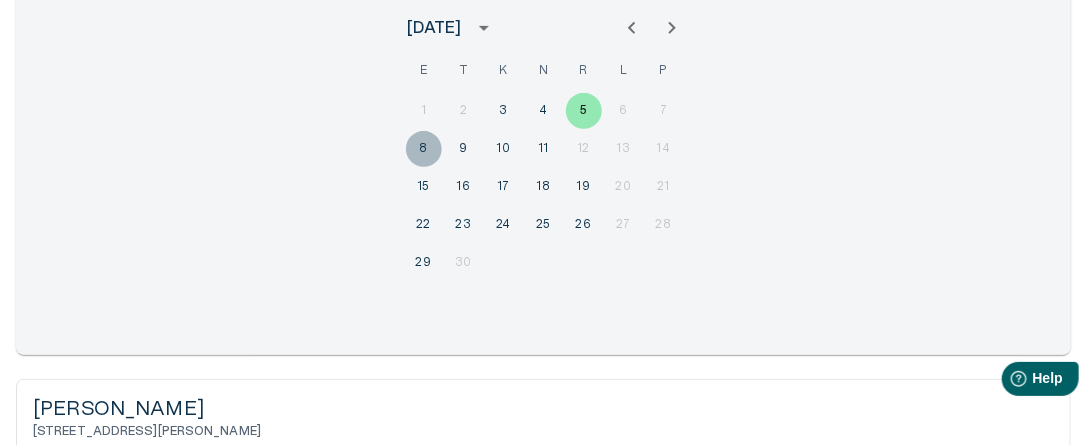 click on "8" at bounding box center [424, 149] 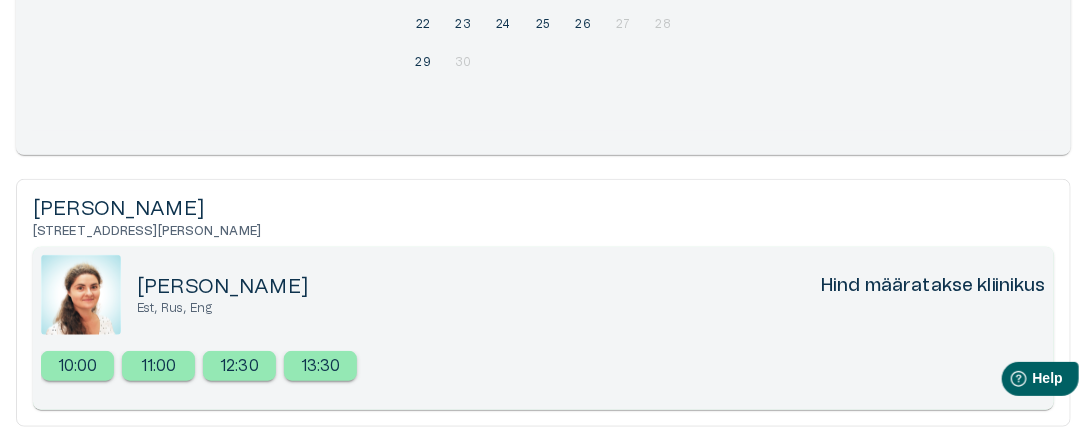 scroll, scrollTop: 400, scrollLeft: 0, axis: vertical 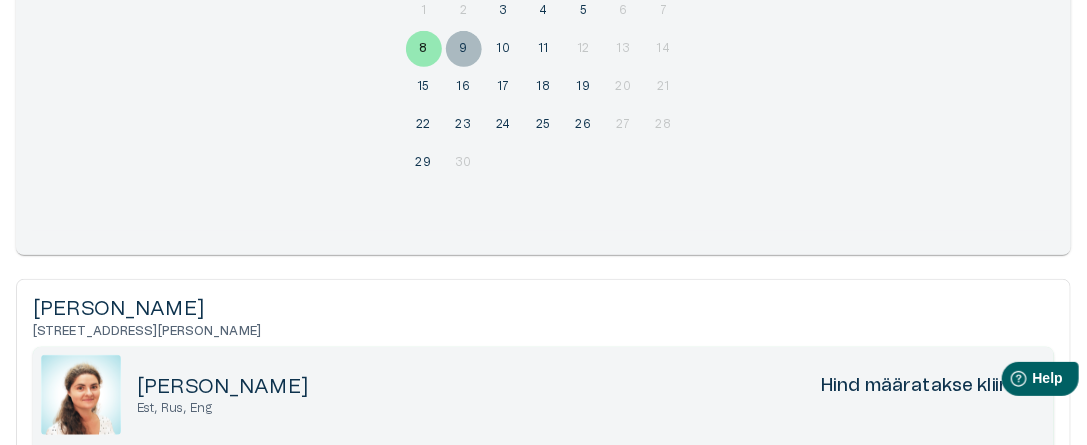 click on "9" at bounding box center [464, 49] 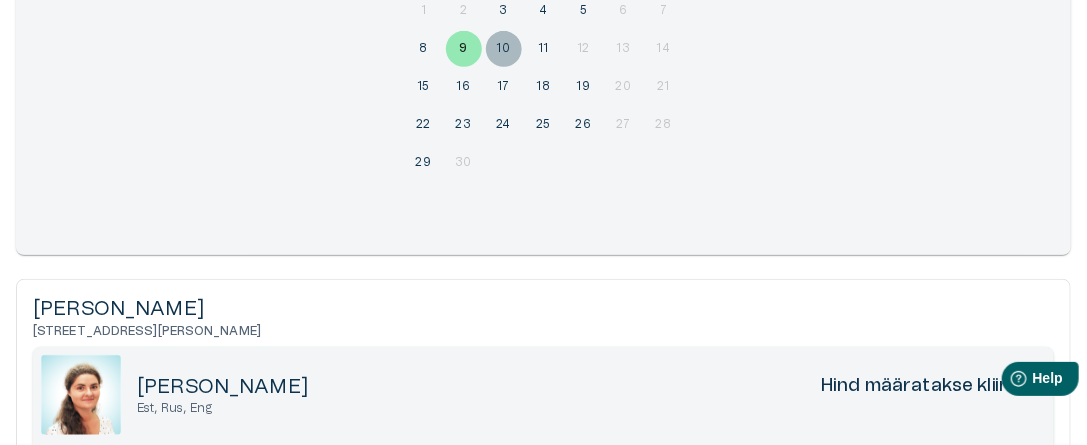 click on "10" at bounding box center [504, 49] 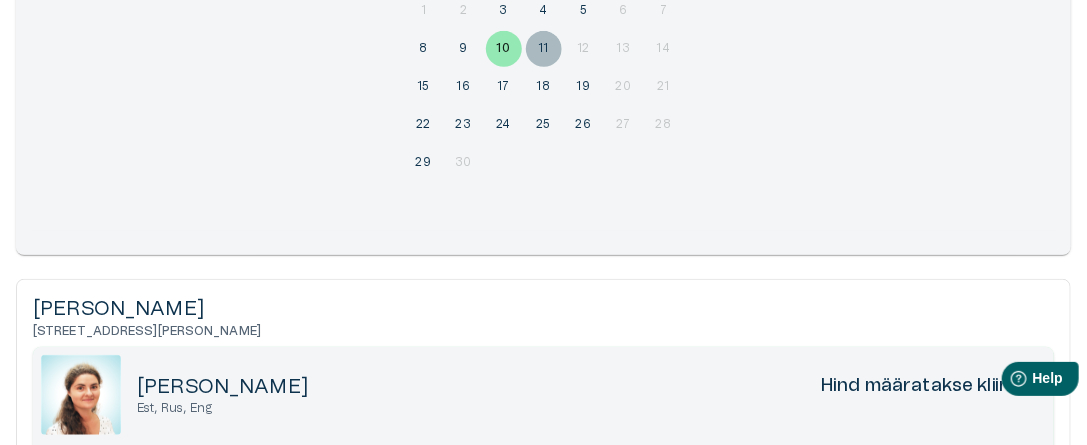 click on "11" at bounding box center (544, 49) 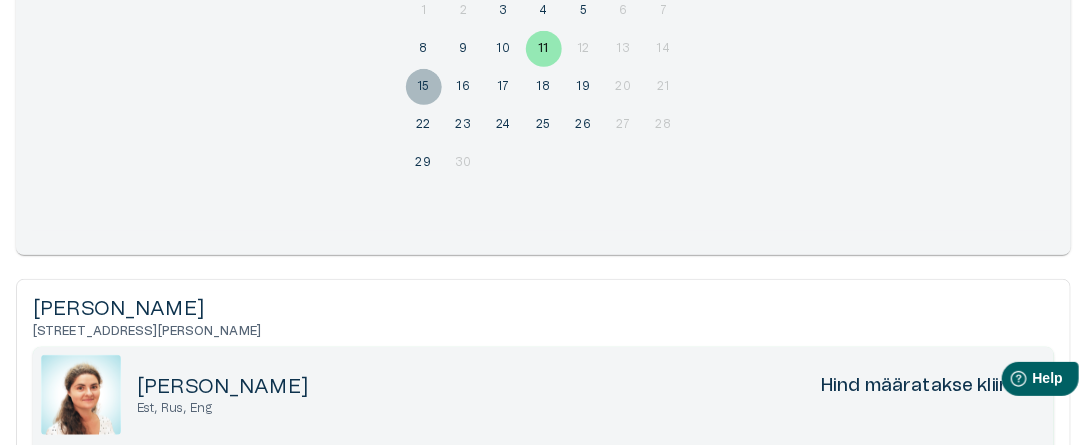 click on "15" at bounding box center (424, 87) 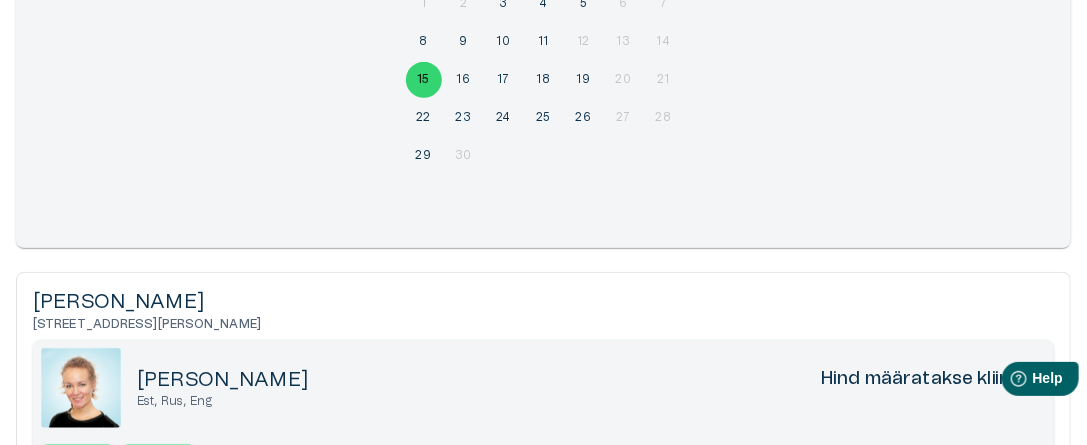 scroll, scrollTop: 300, scrollLeft: 0, axis: vertical 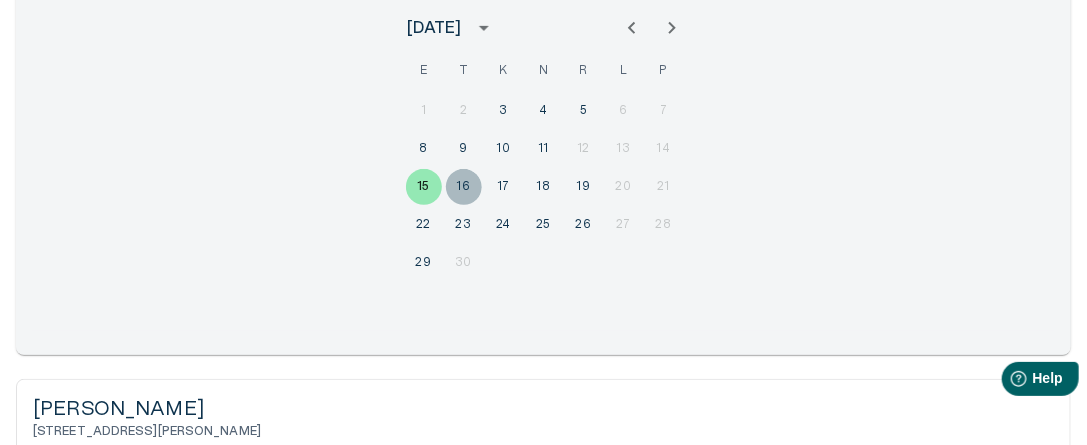 click on "16" at bounding box center [464, 187] 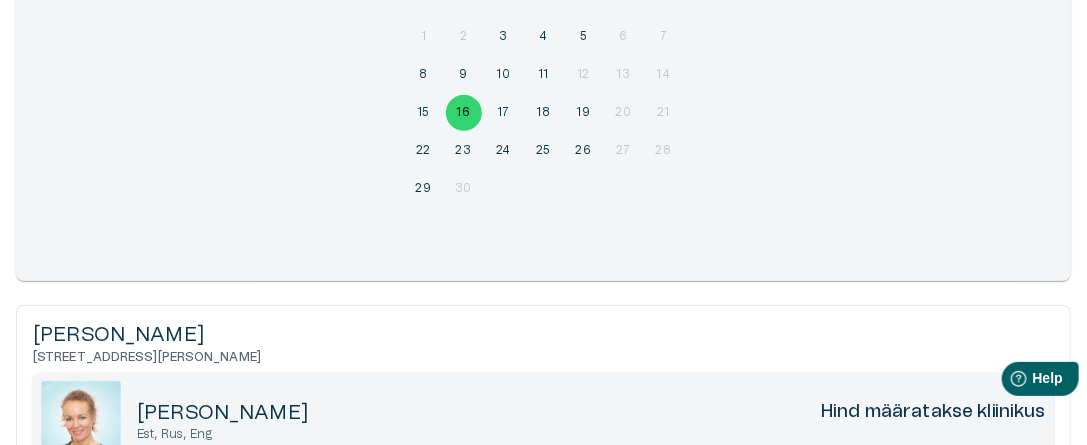 scroll, scrollTop: 300, scrollLeft: 0, axis: vertical 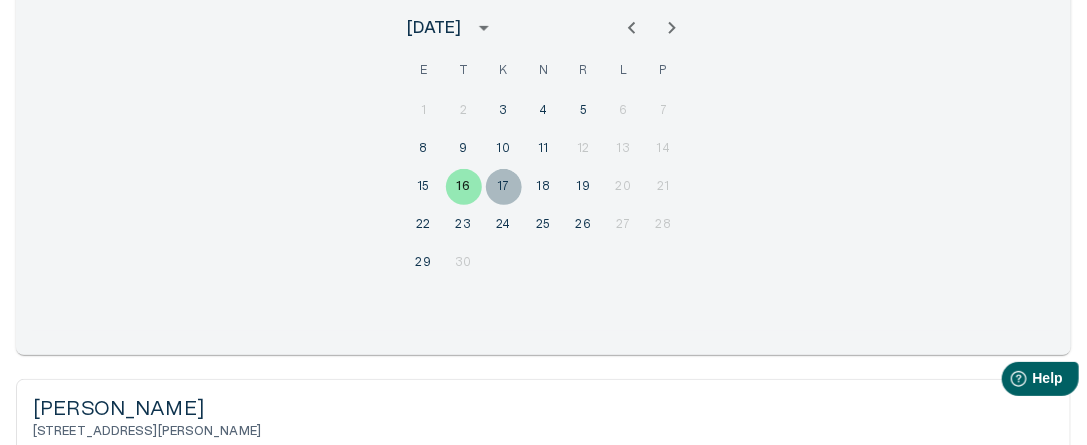 click on "17" at bounding box center (504, 187) 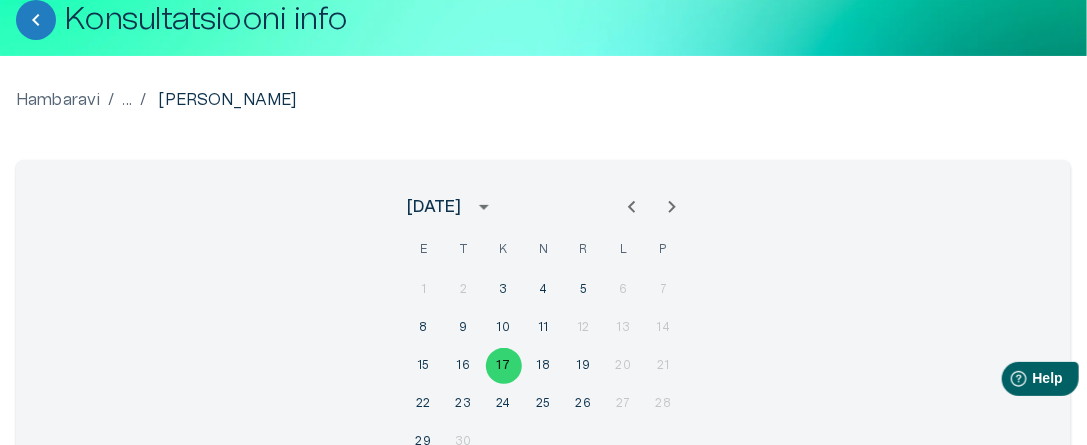 scroll, scrollTop: 0, scrollLeft: 0, axis: both 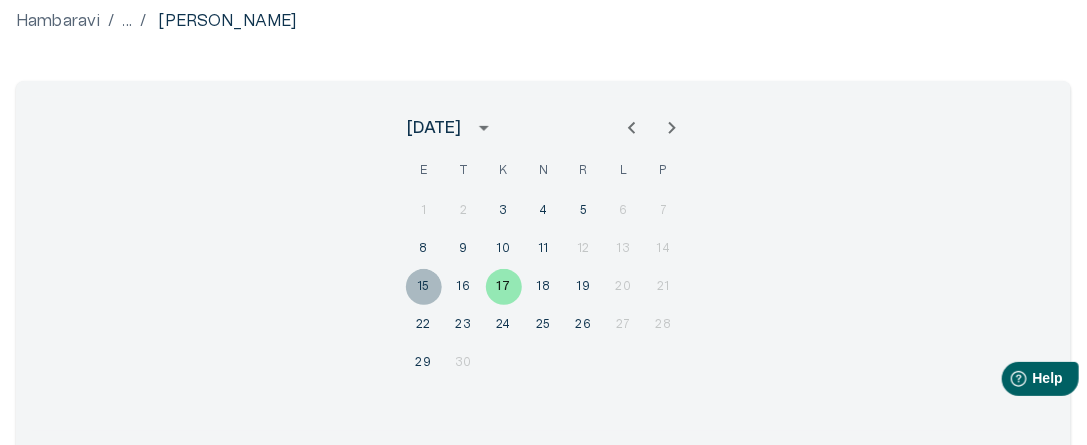 click on "15" at bounding box center [424, 287] 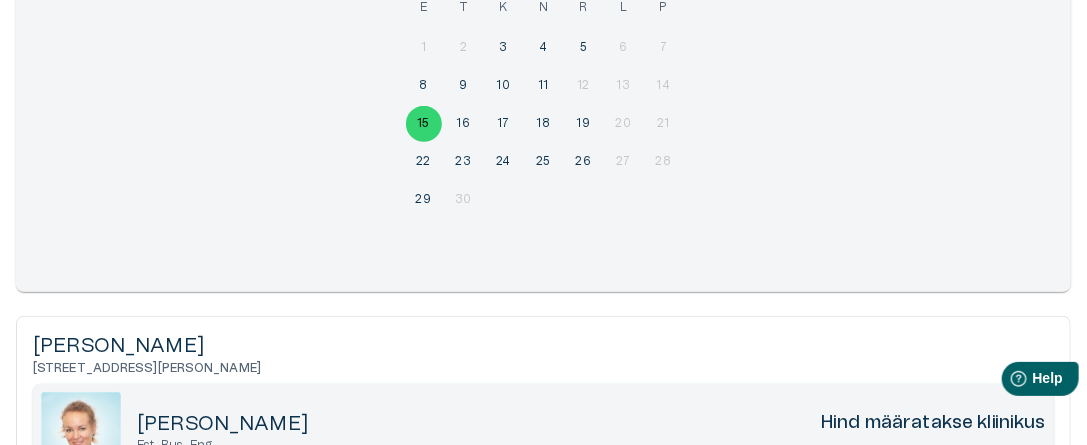 scroll, scrollTop: 300, scrollLeft: 0, axis: vertical 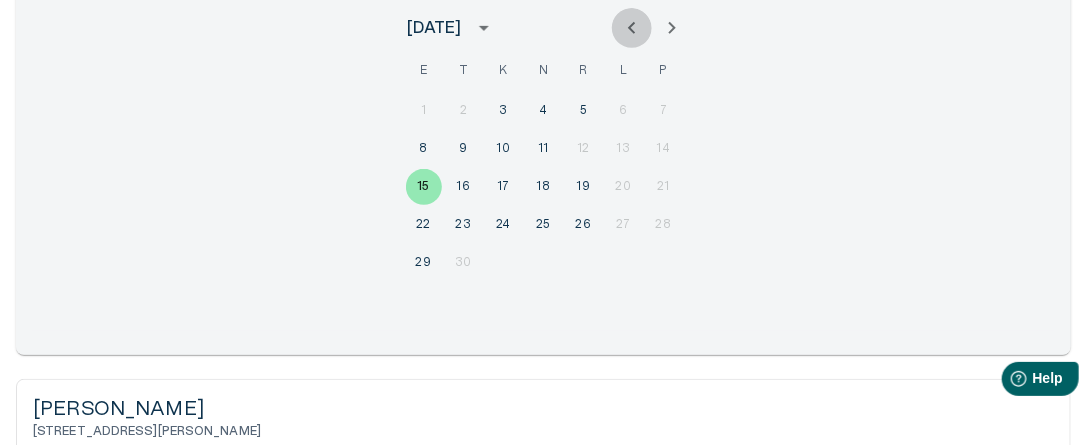 click 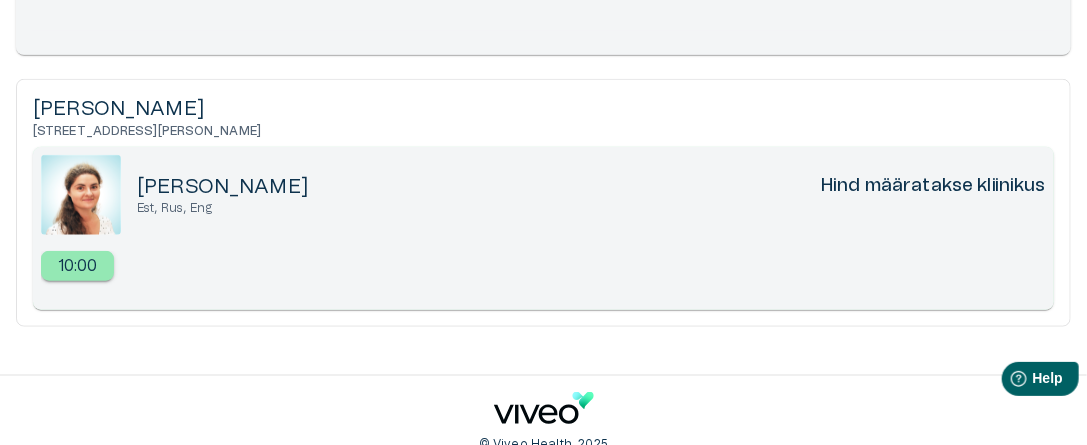 scroll, scrollTop: 300, scrollLeft: 0, axis: vertical 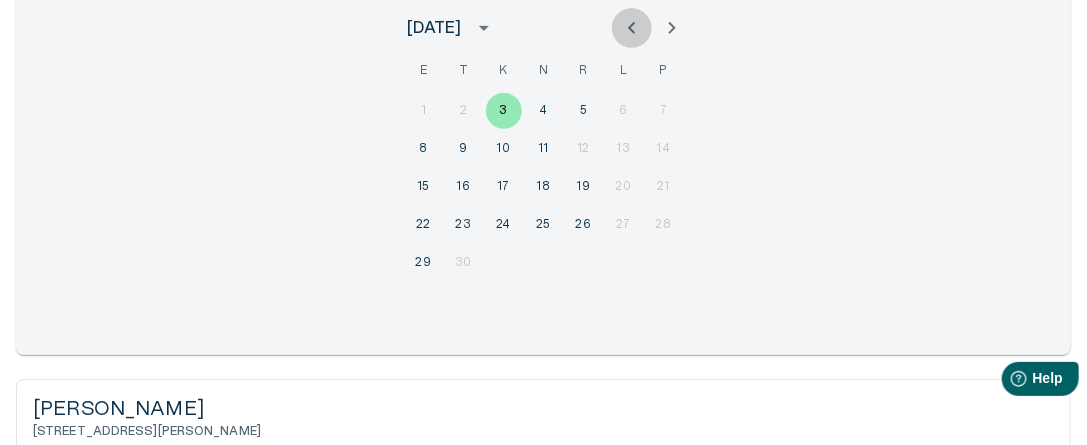 click 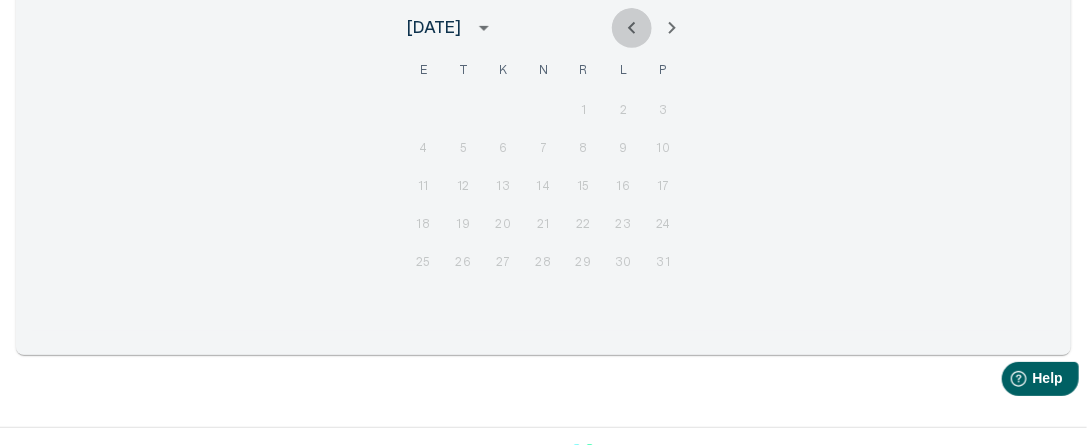 click 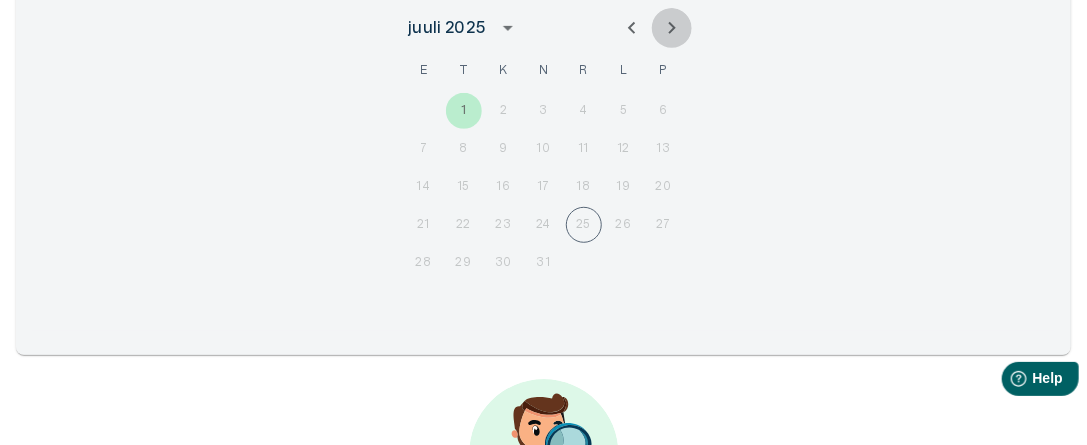 click 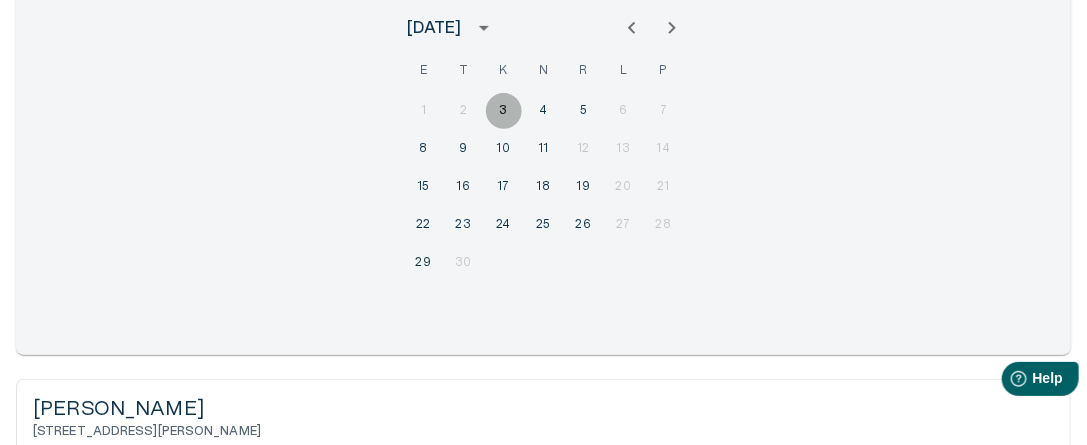 click on "3" at bounding box center [504, 111] 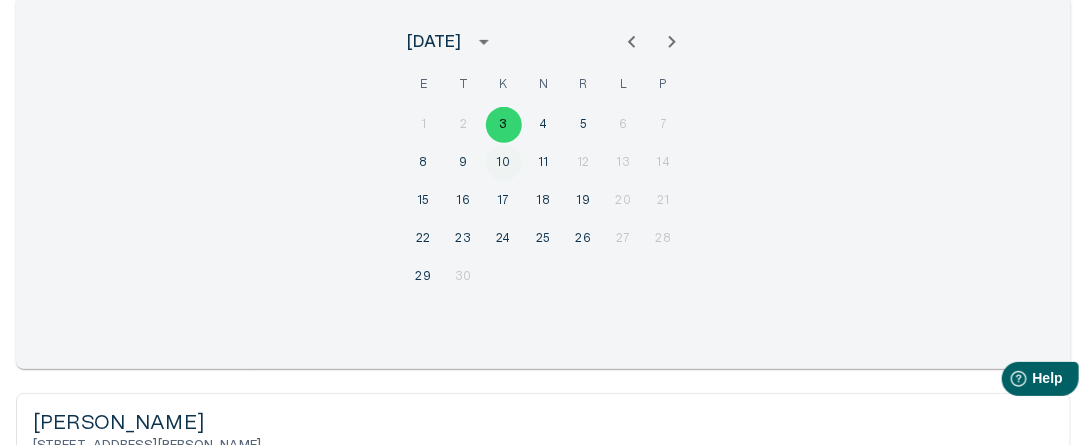 scroll, scrollTop: 200, scrollLeft: 0, axis: vertical 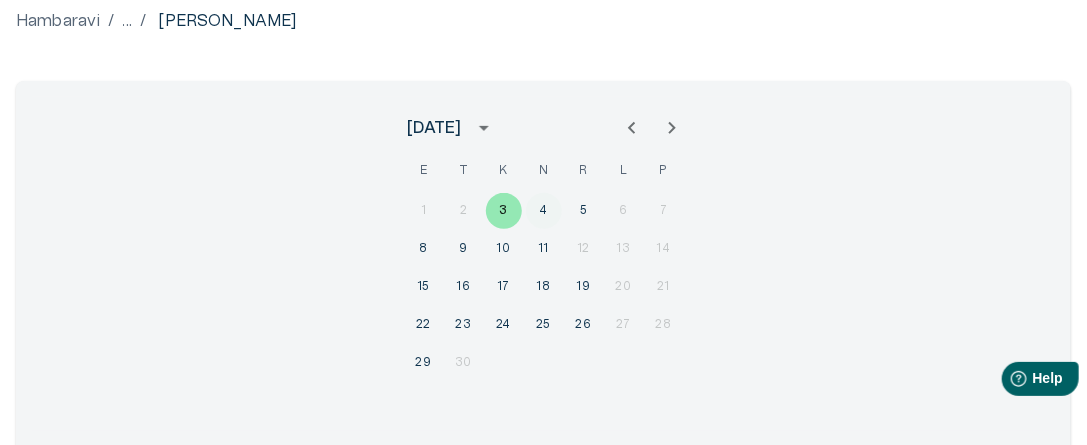 click on "4" at bounding box center (544, 211) 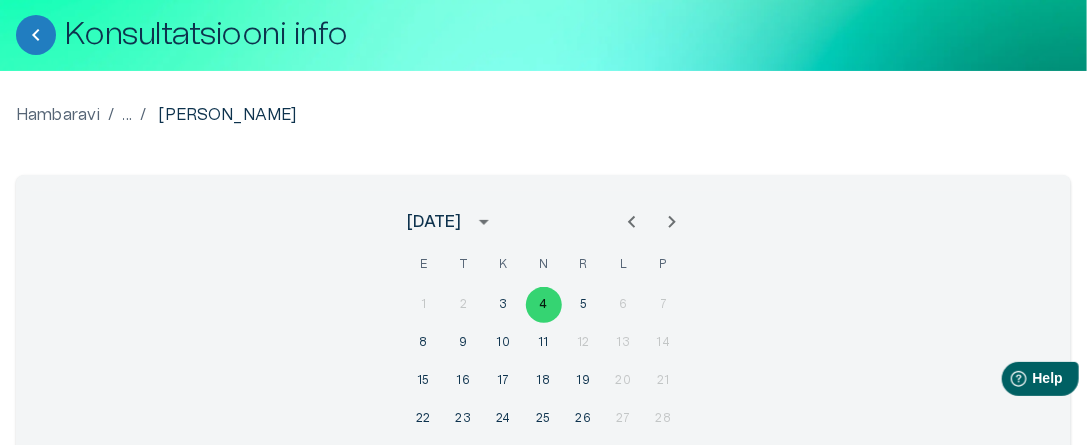 scroll, scrollTop: 100, scrollLeft: 0, axis: vertical 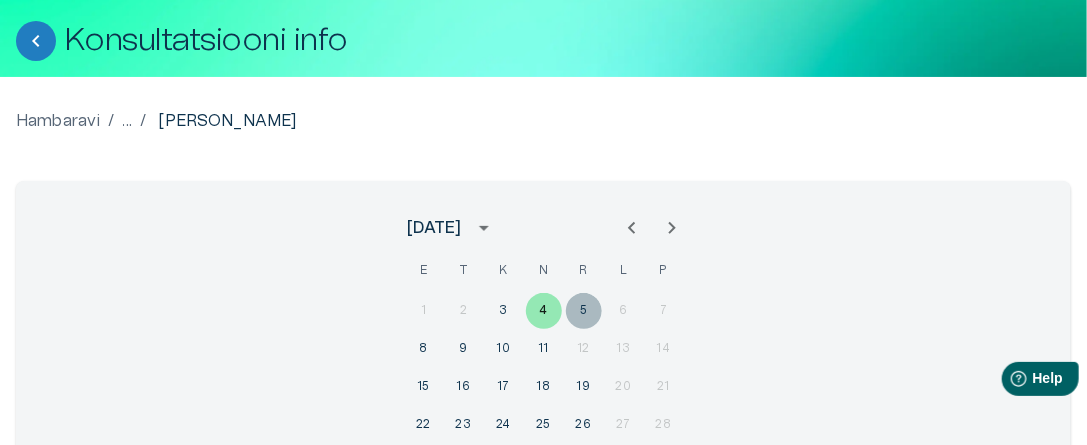 click on "5" at bounding box center [584, 311] 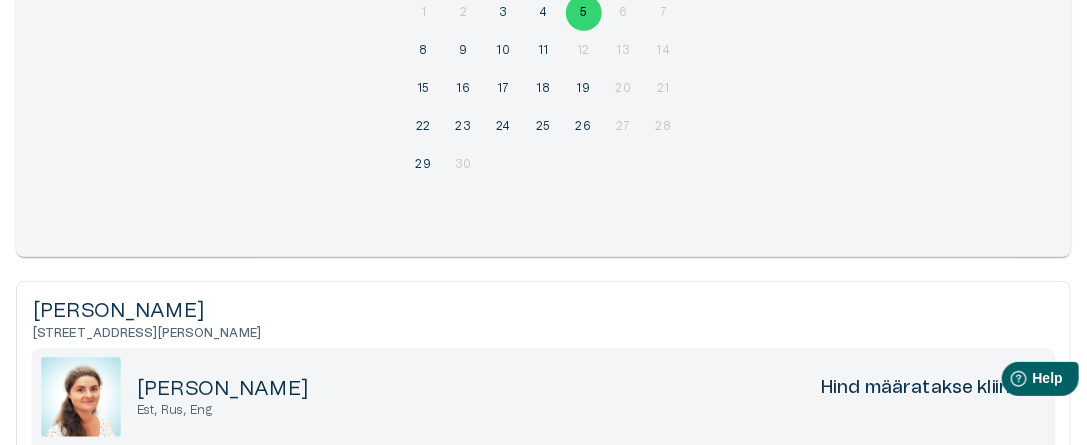 scroll, scrollTop: 300, scrollLeft: 0, axis: vertical 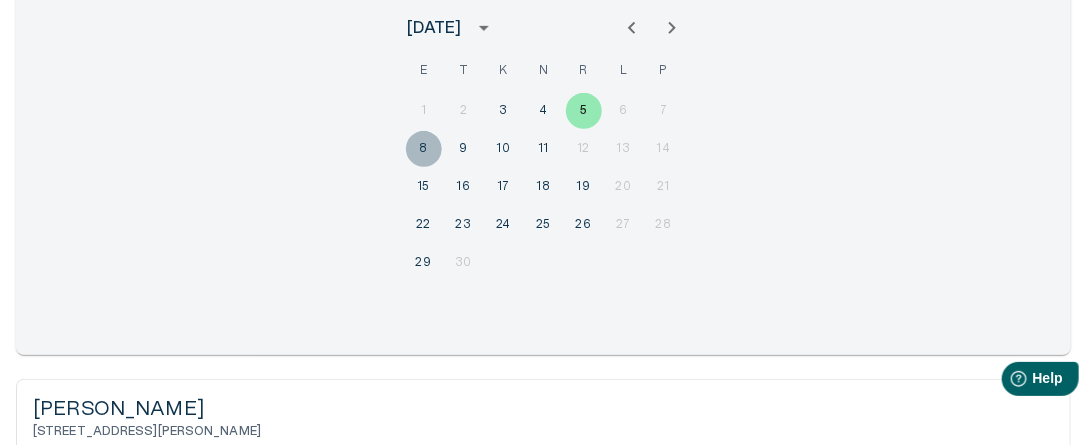 click on "8" at bounding box center (424, 149) 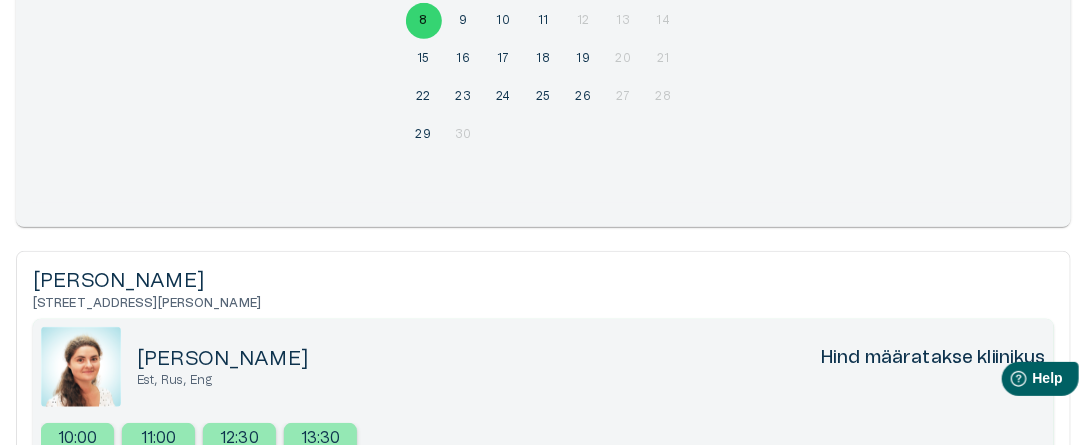 scroll, scrollTop: 400, scrollLeft: 0, axis: vertical 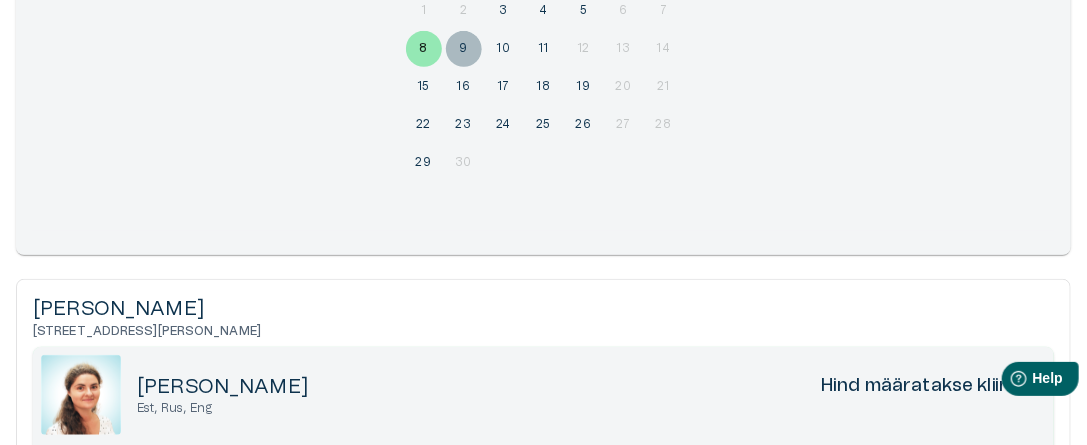 click on "9" at bounding box center (464, 49) 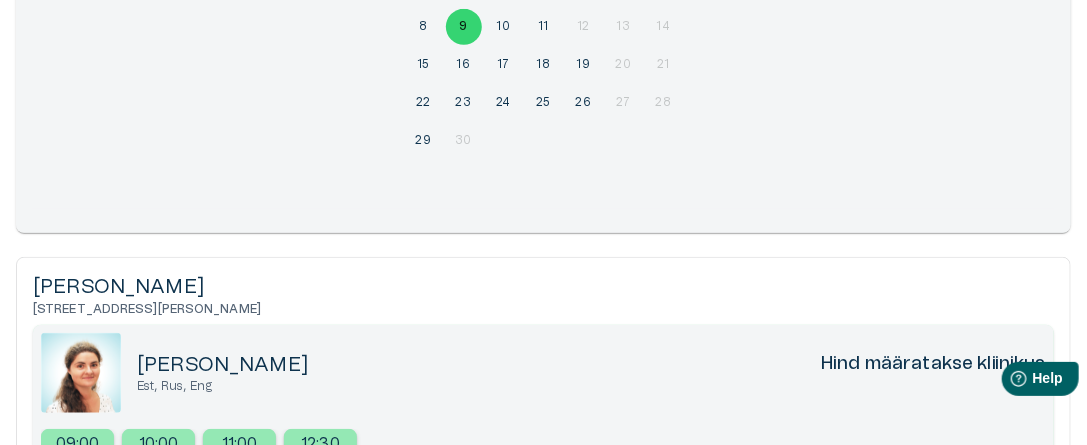 scroll, scrollTop: 400, scrollLeft: 0, axis: vertical 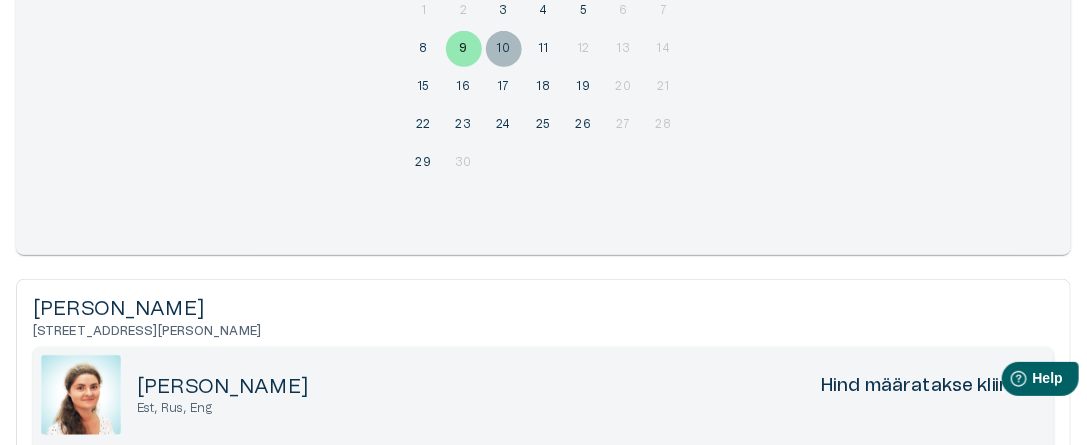 click on "10" at bounding box center [504, 49] 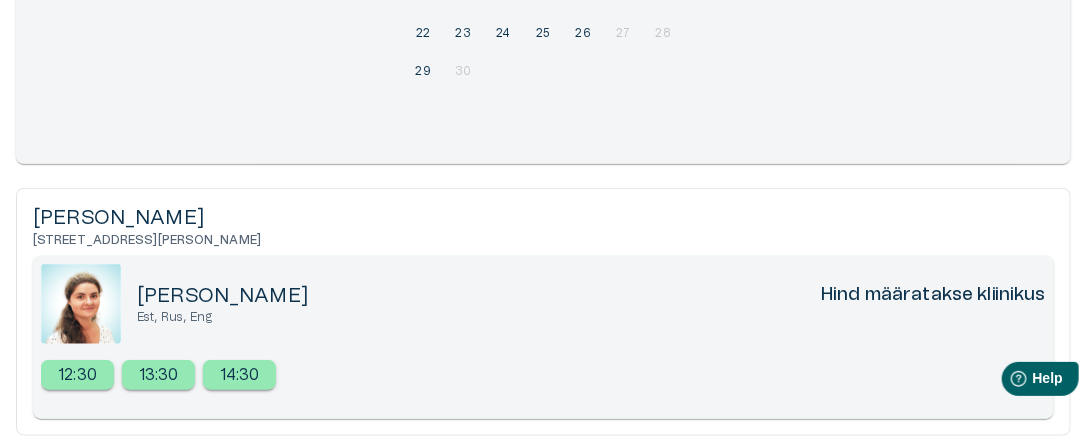 scroll, scrollTop: 400, scrollLeft: 0, axis: vertical 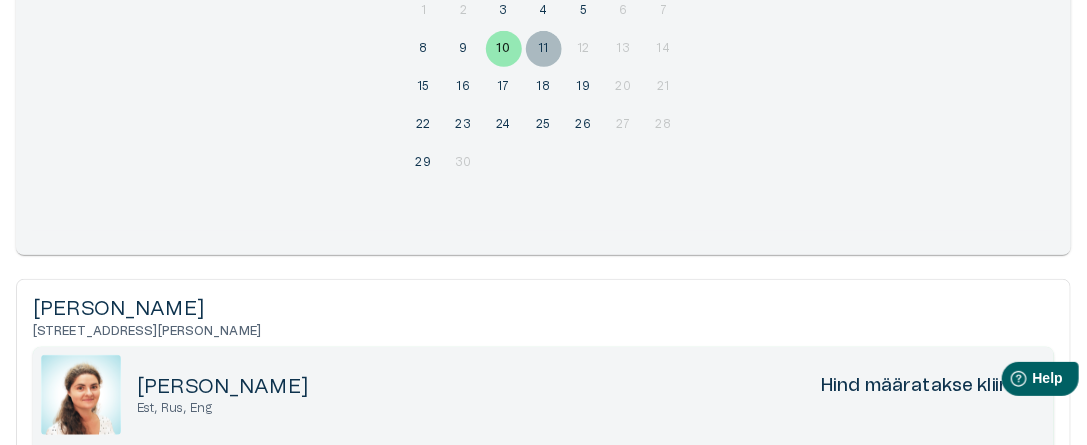 click on "11" at bounding box center (544, 49) 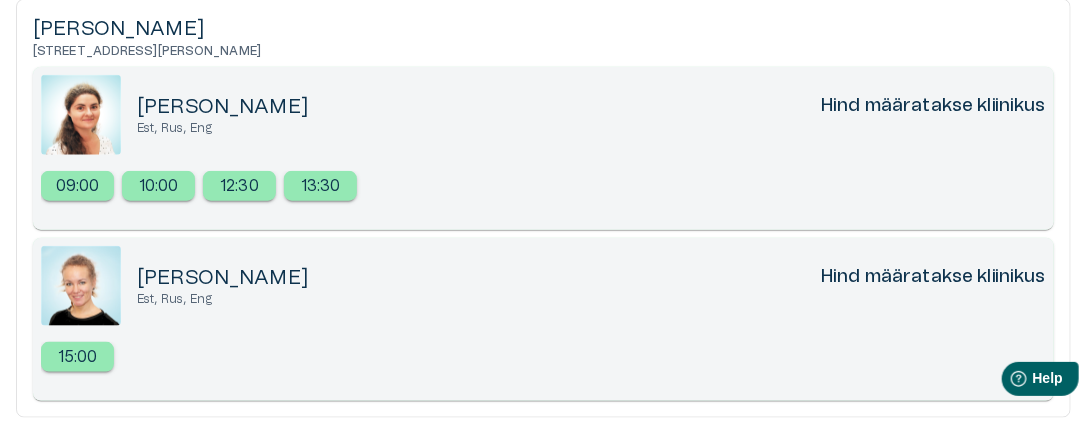 scroll, scrollTop: 700, scrollLeft: 0, axis: vertical 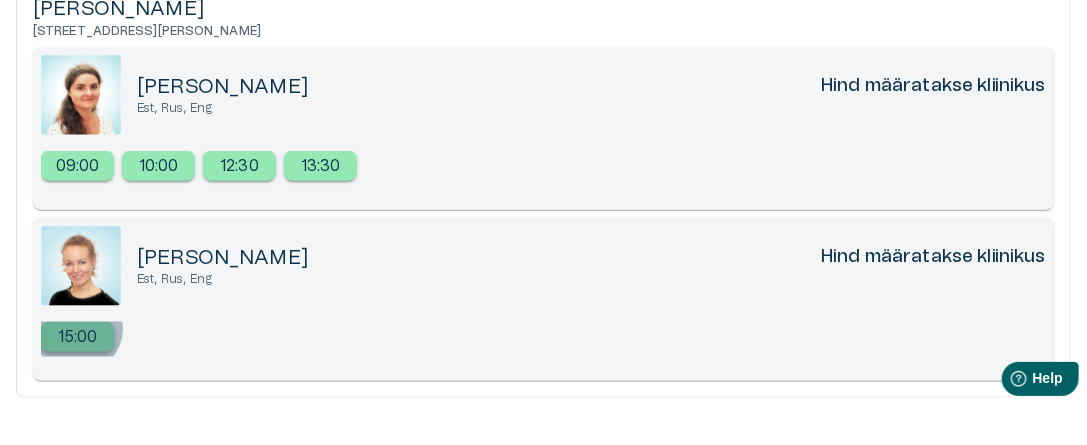 click on "15:00" at bounding box center [78, 337] 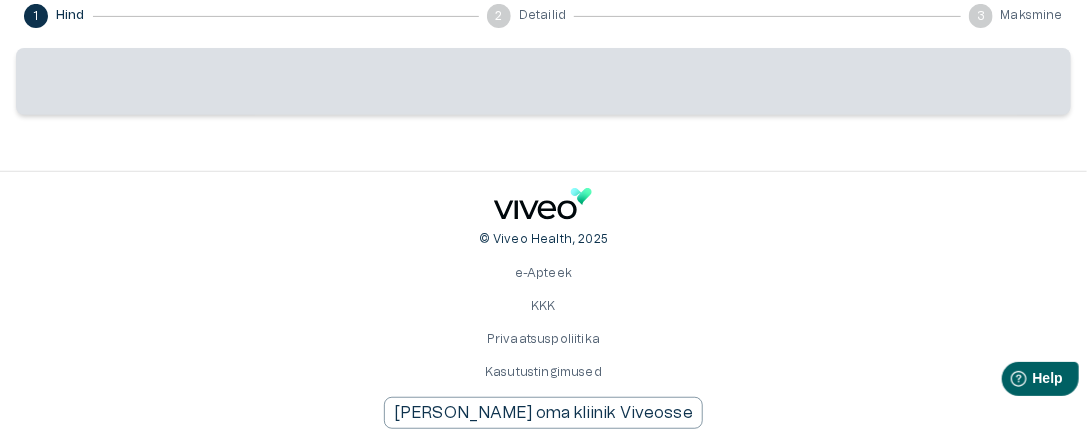 scroll, scrollTop: 0, scrollLeft: 0, axis: both 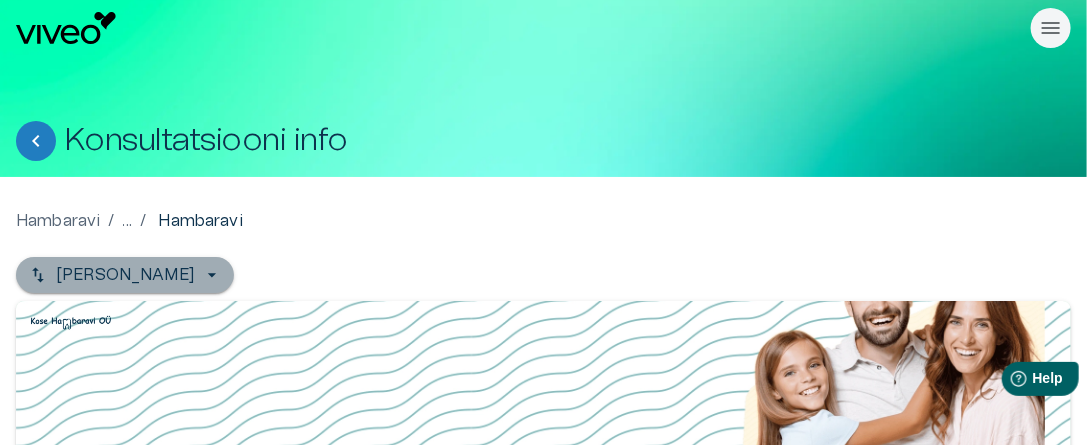 click 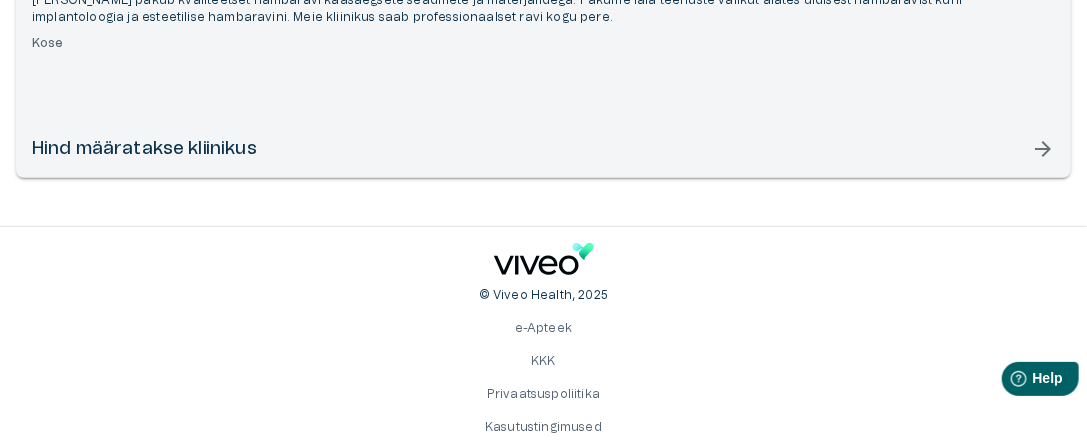 scroll, scrollTop: 375, scrollLeft: 0, axis: vertical 